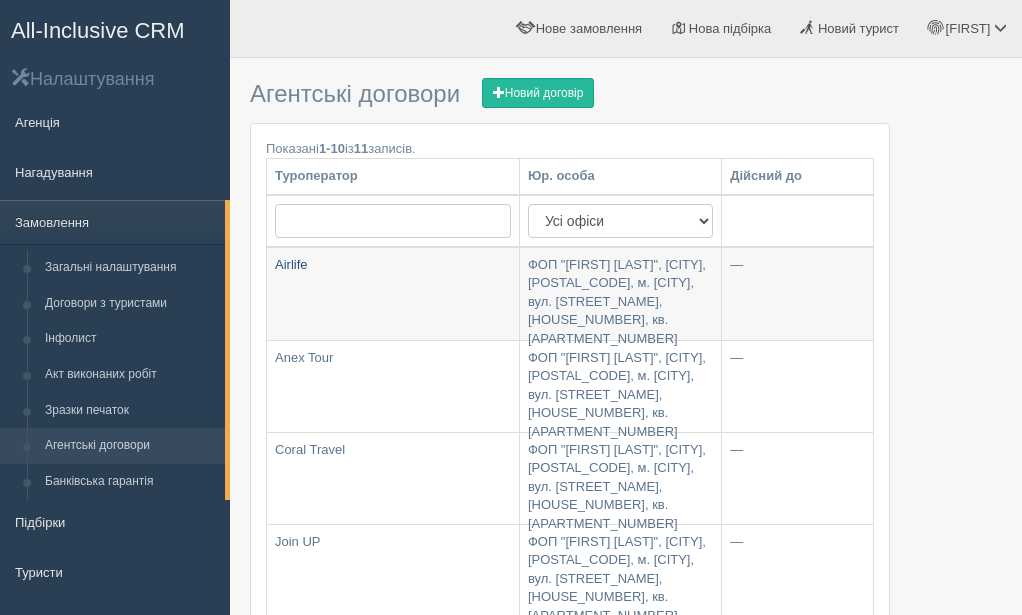scroll, scrollTop: 0, scrollLeft: 0, axis: both 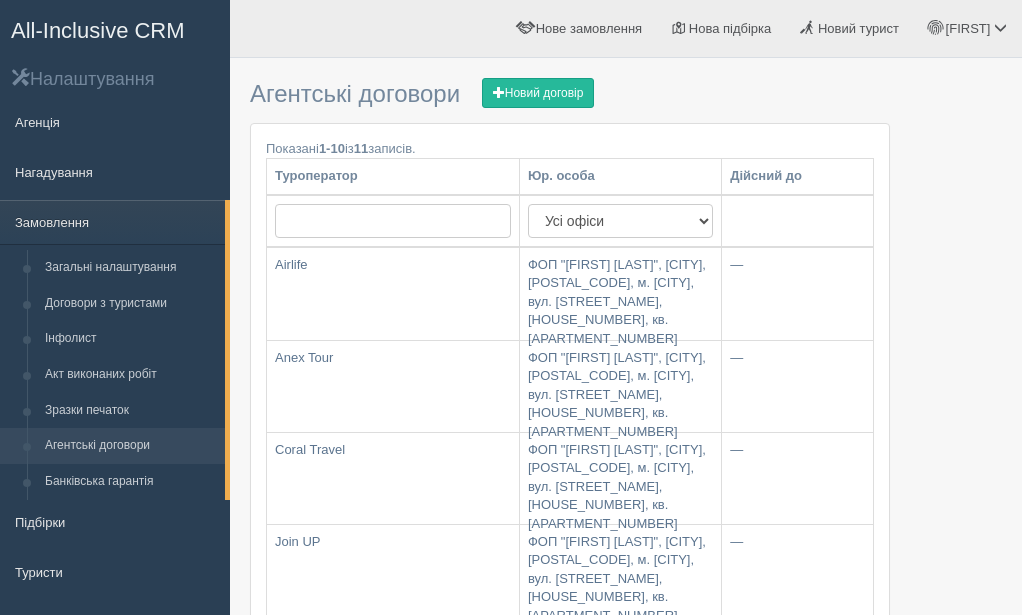 click on "All-Inclusive CRM" at bounding box center [98, 30] 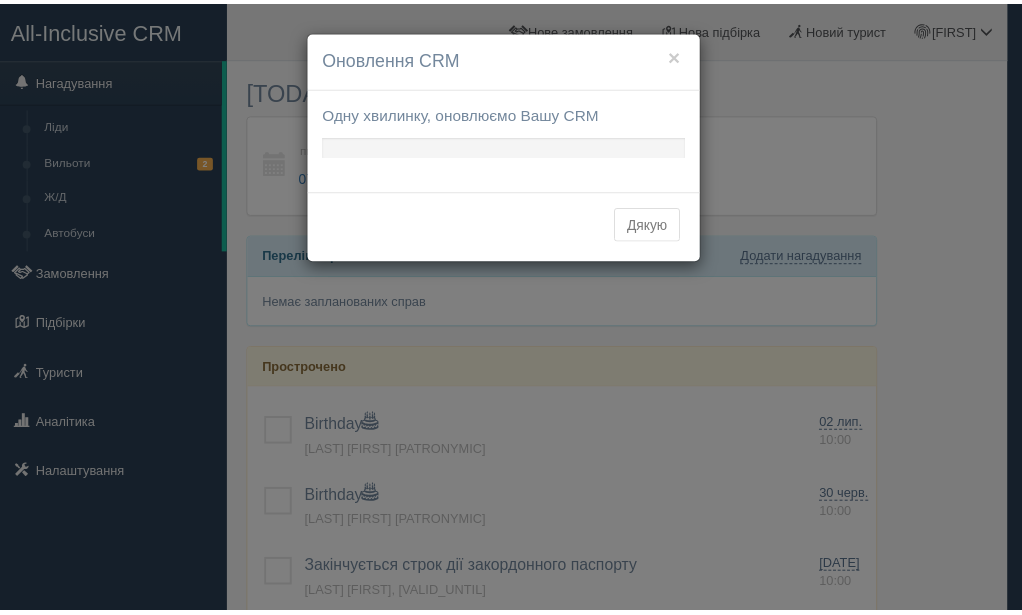 scroll, scrollTop: 0, scrollLeft: 0, axis: both 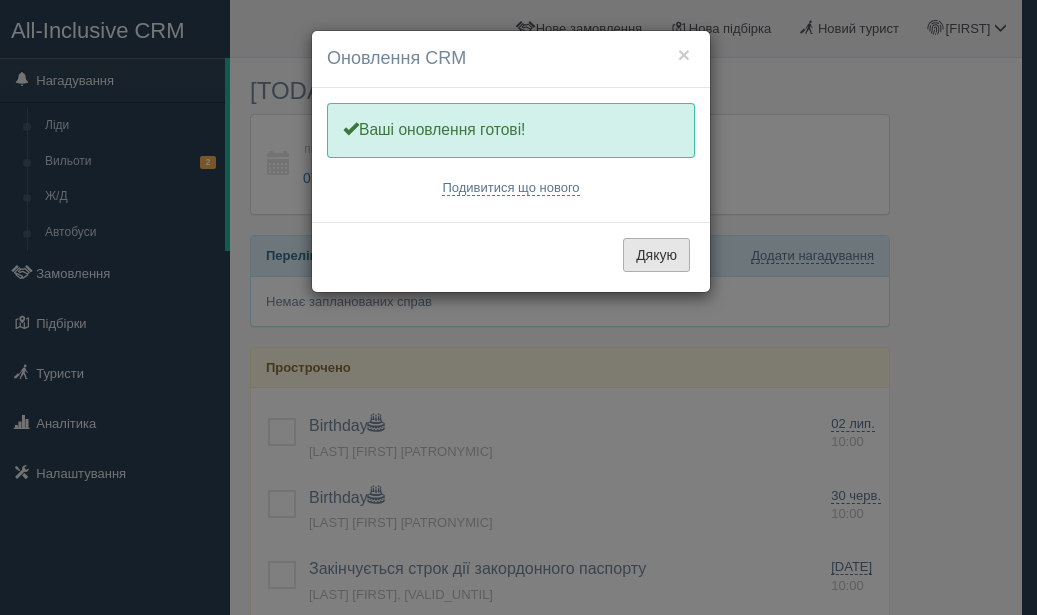 click on "Дякую" at bounding box center (656, 255) 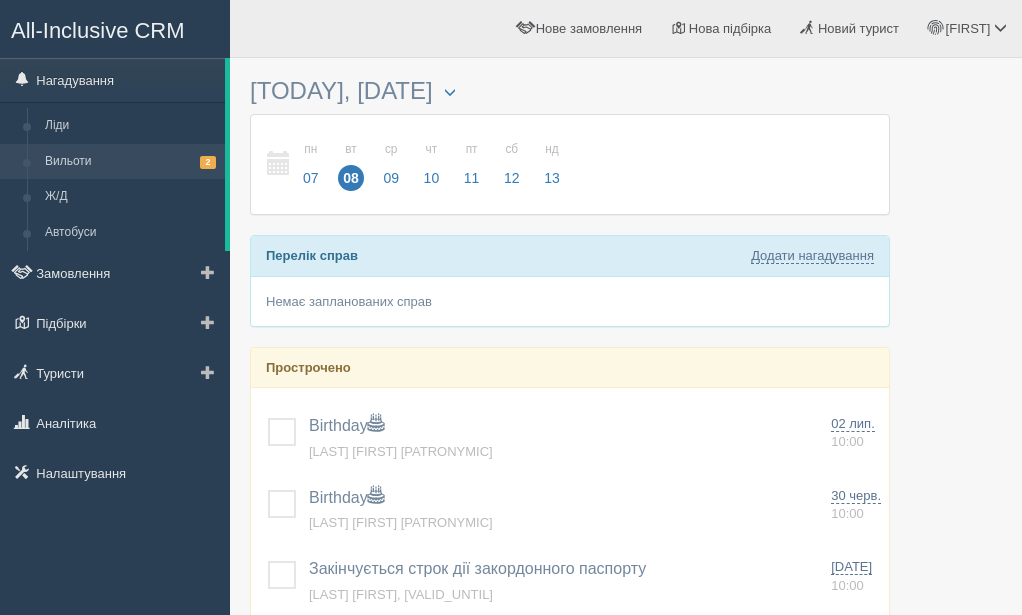 click on "Вильоти 2" at bounding box center (130, 162) 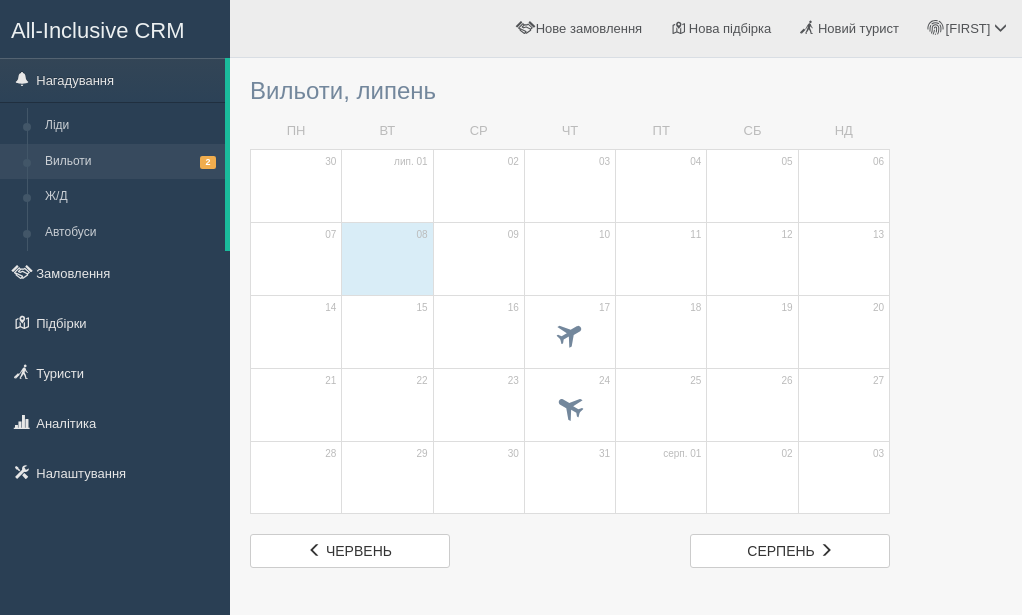 scroll, scrollTop: 0, scrollLeft: 0, axis: both 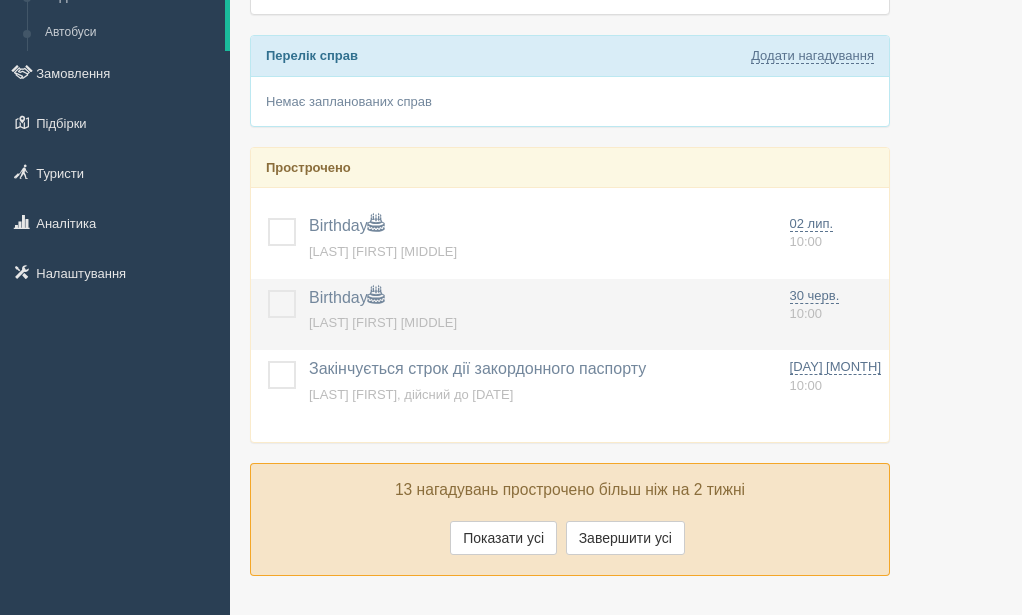 click at bounding box center [268, 290] 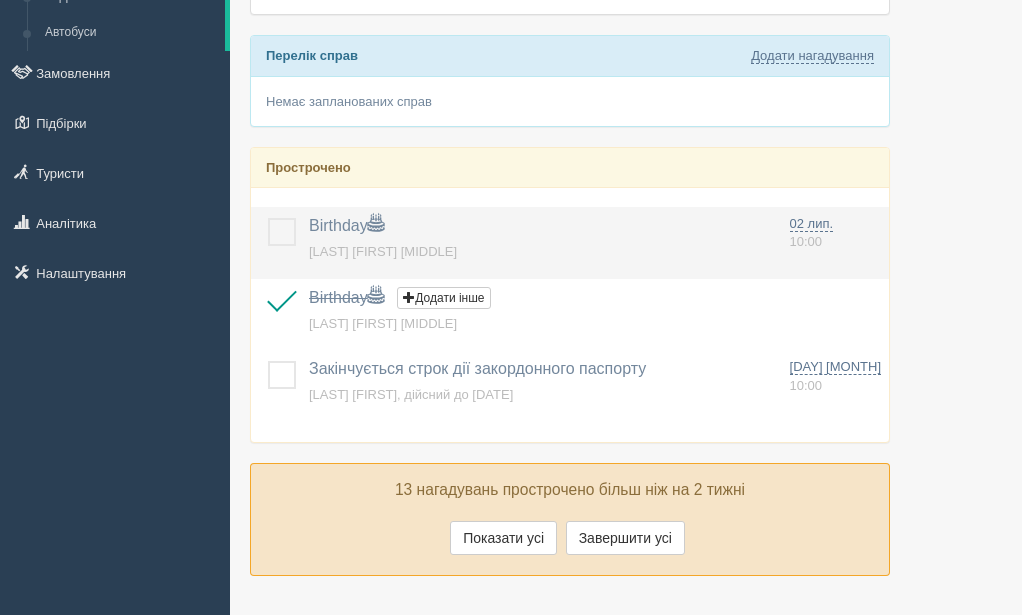 click at bounding box center [268, 218] 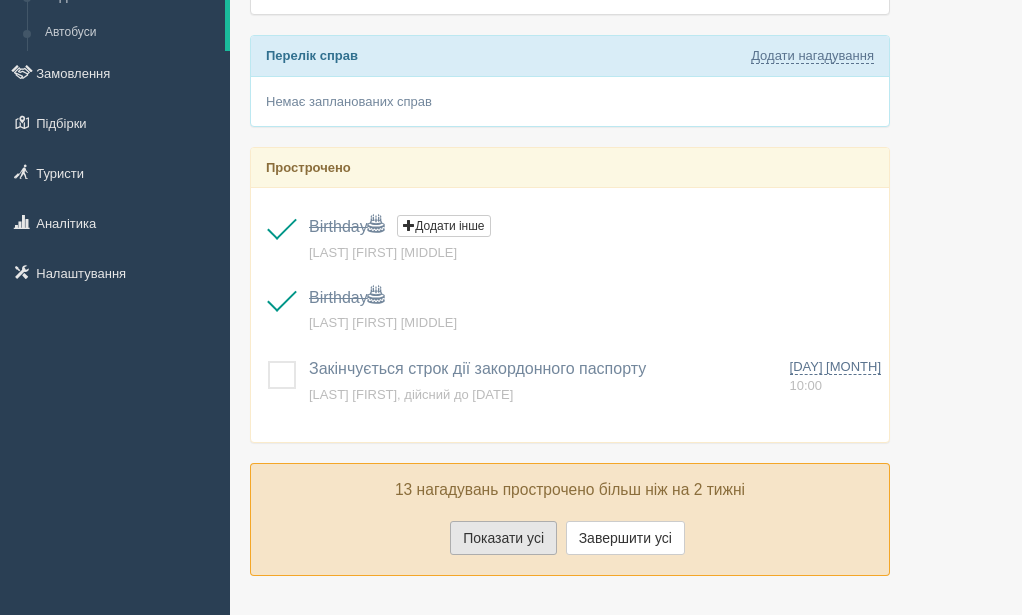 click on "Показати усі" at bounding box center (503, 538) 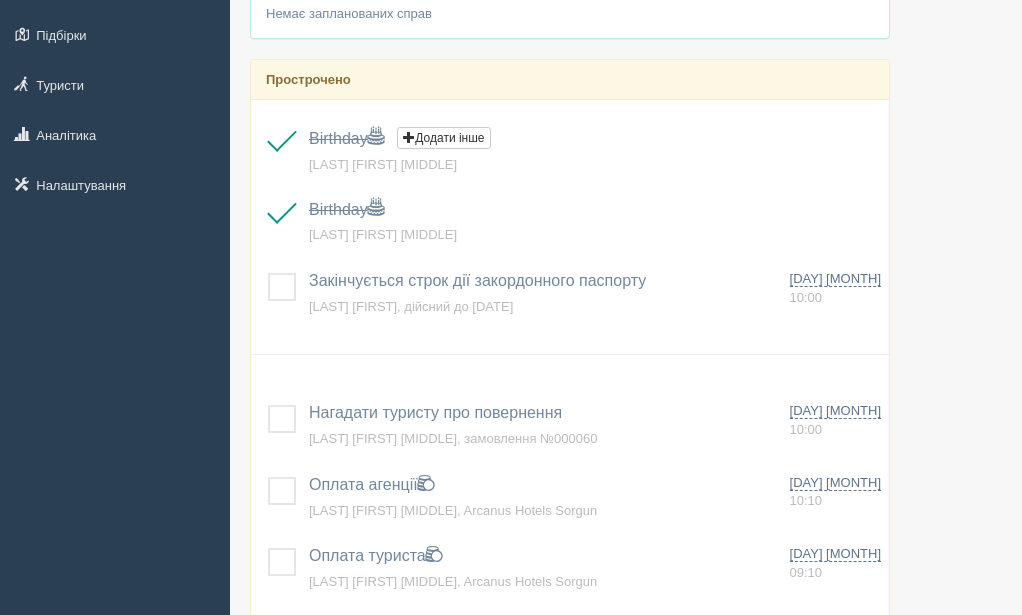 scroll, scrollTop: 300, scrollLeft: 0, axis: vertical 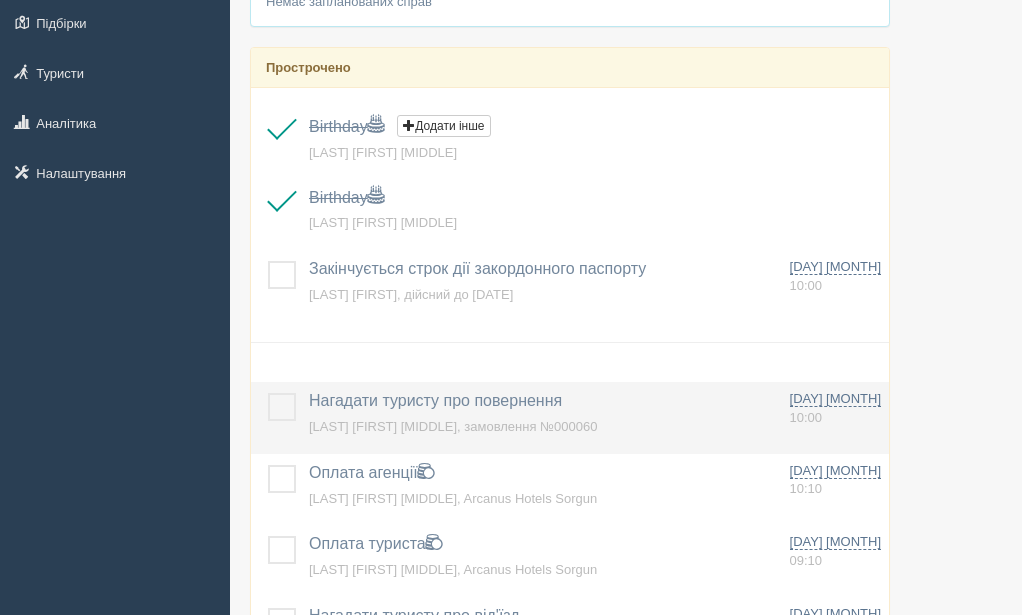 click at bounding box center [268, 393] 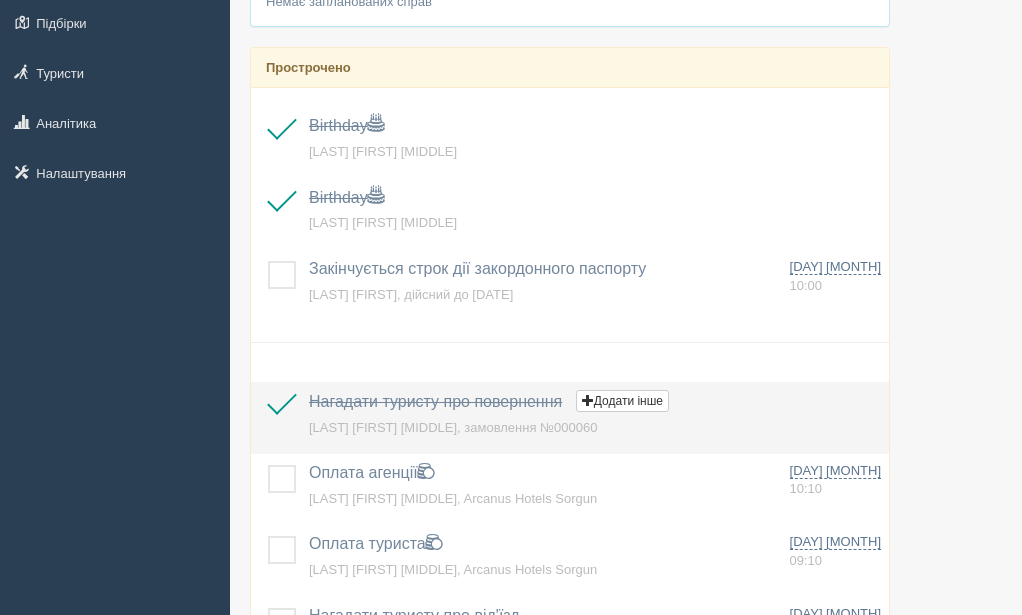 scroll, scrollTop: 500, scrollLeft: 0, axis: vertical 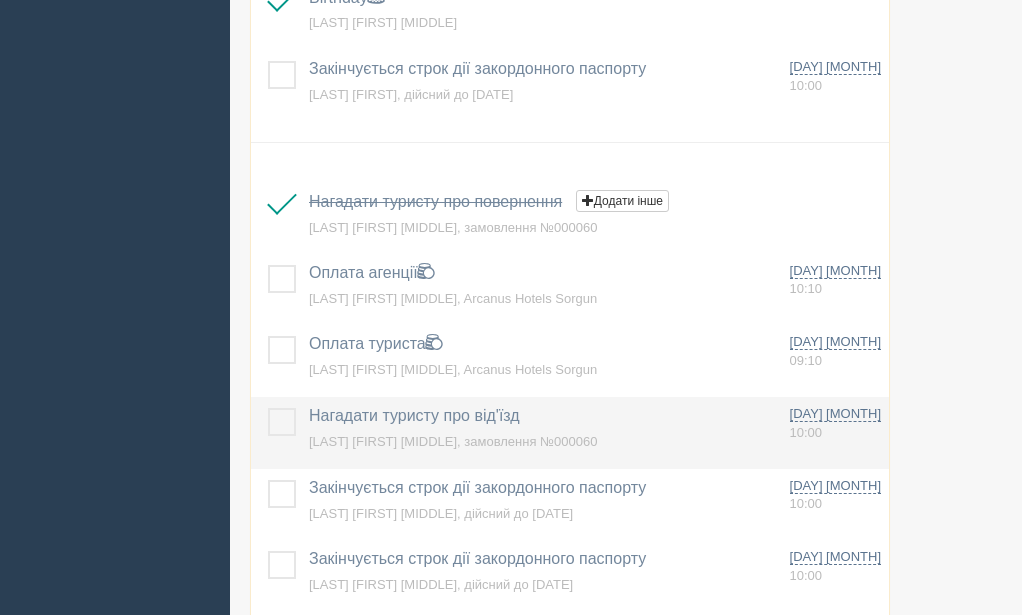 click at bounding box center [268, 408] 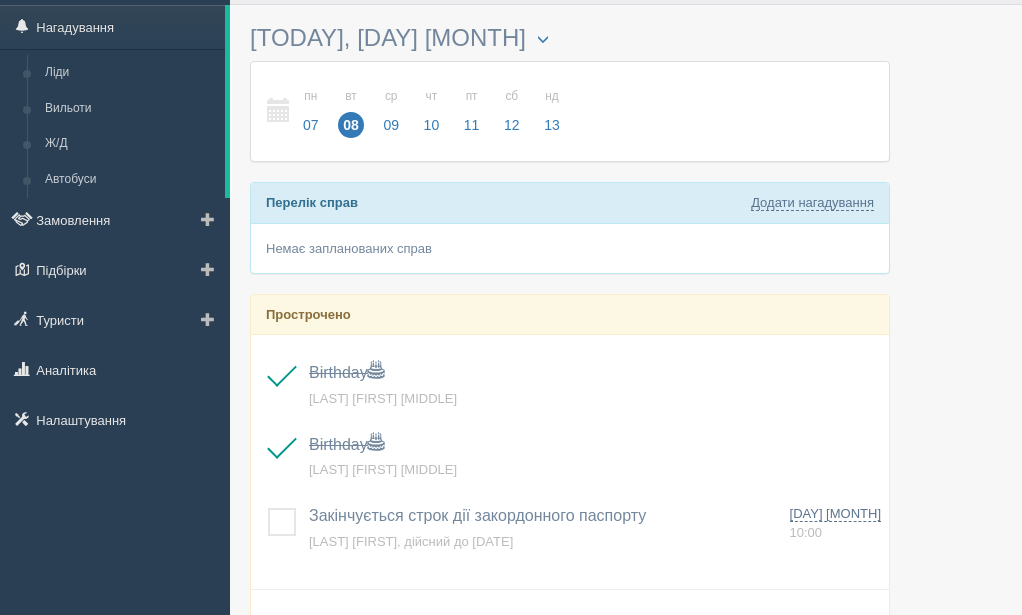 scroll, scrollTop: 0, scrollLeft: 0, axis: both 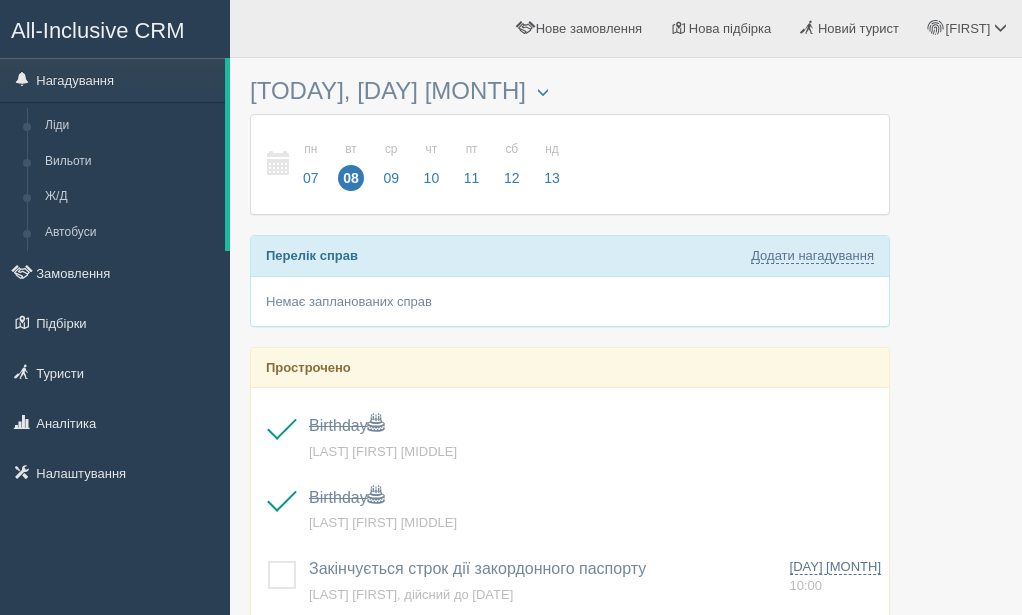 click on "All-Inclusive CRM" at bounding box center [98, 30] 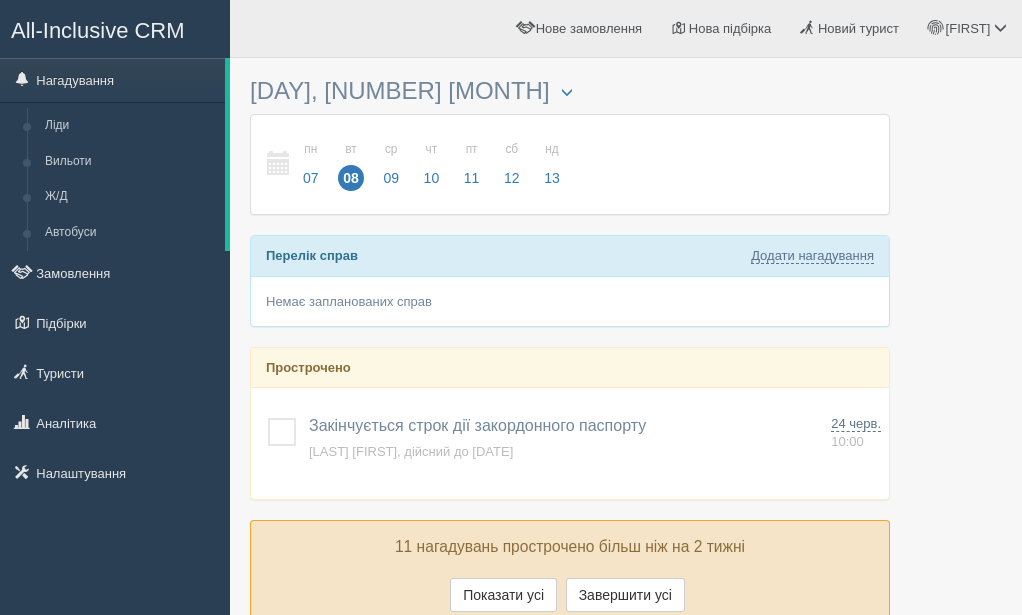 scroll, scrollTop: 0, scrollLeft: 0, axis: both 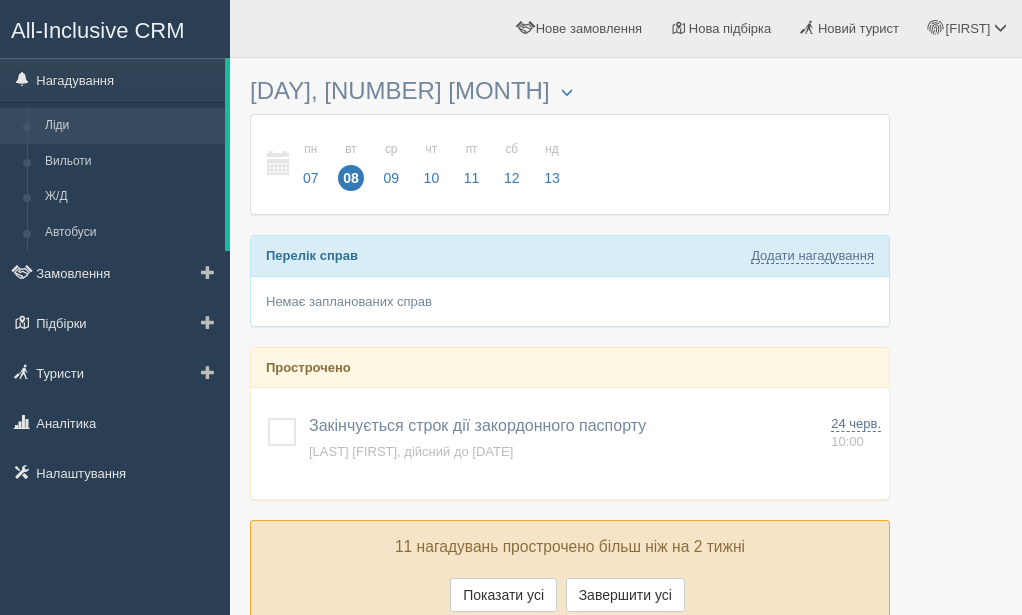 click on "Ліди" at bounding box center [130, 126] 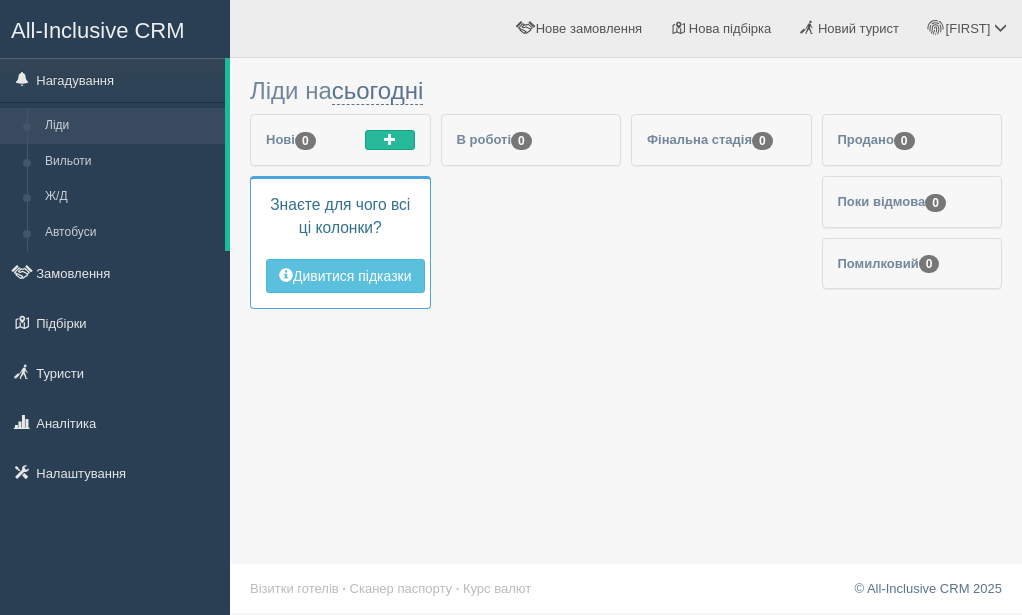 scroll, scrollTop: 0, scrollLeft: 0, axis: both 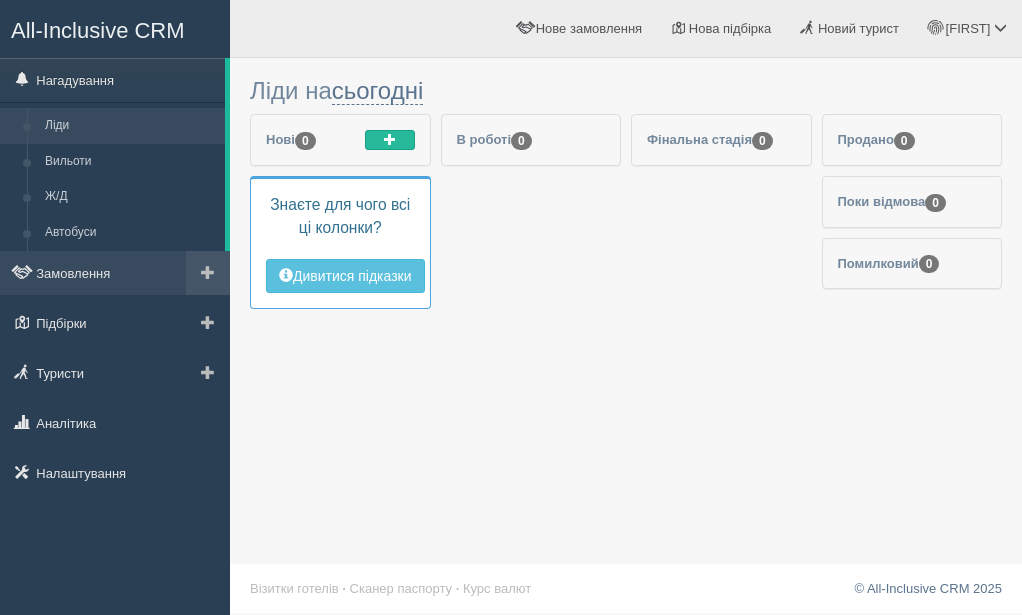 click at bounding box center [208, 272] 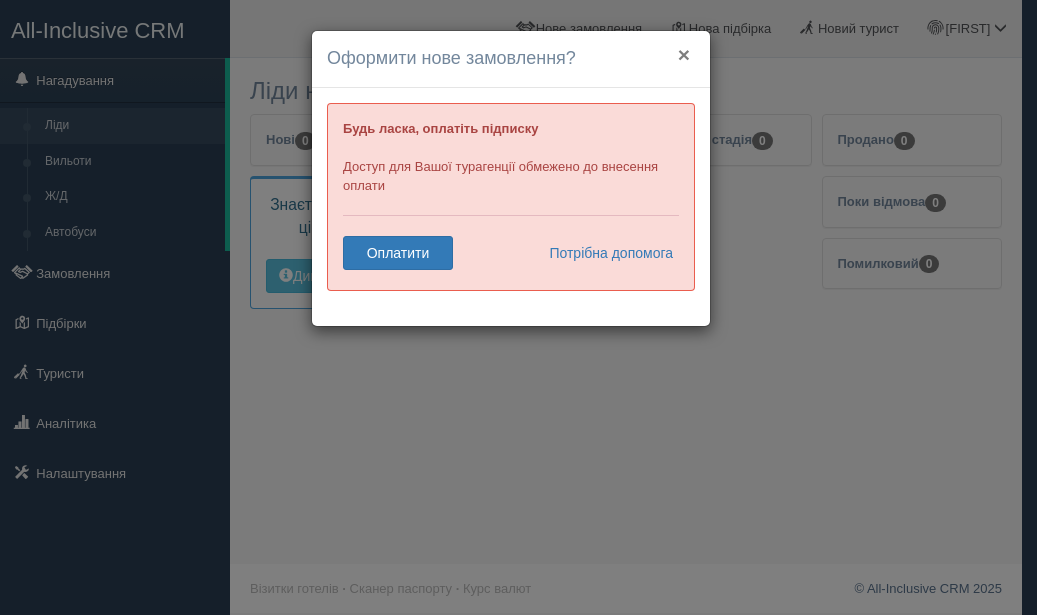 click on "×" at bounding box center [684, 54] 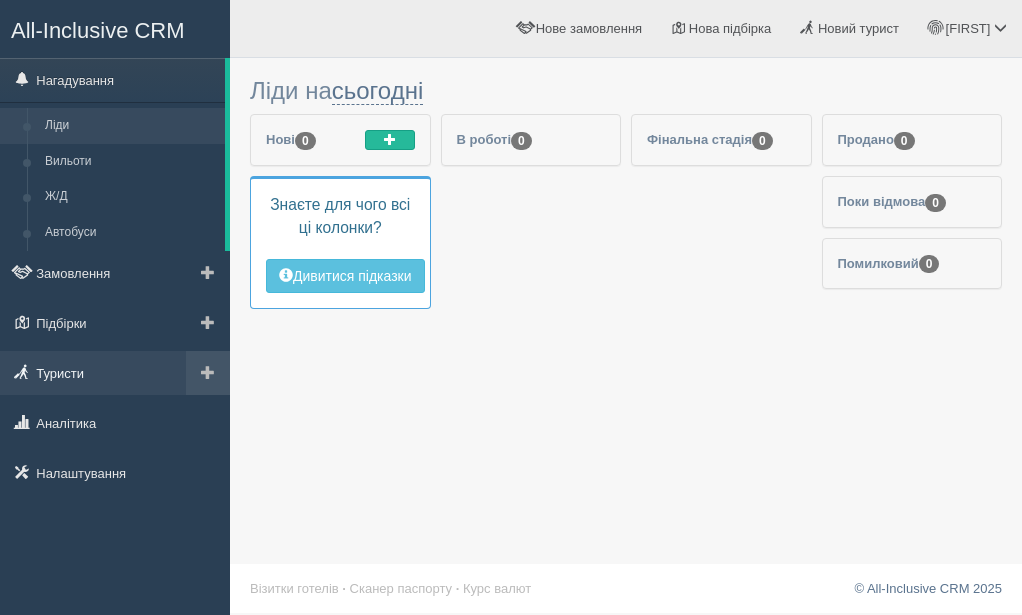 click on "Туристи" at bounding box center [115, 373] 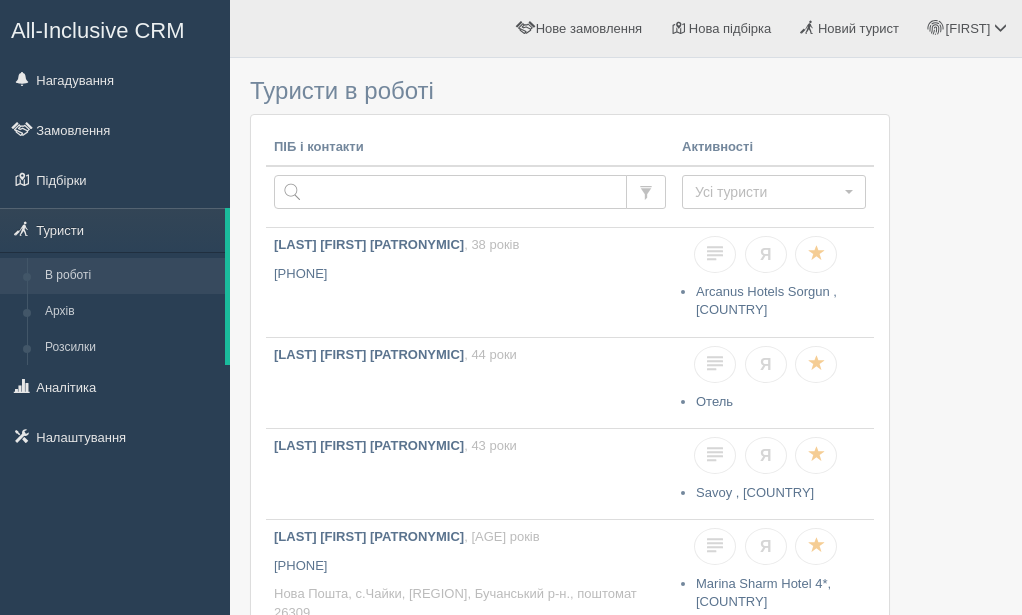 scroll, scrollTop: 0, scrollLeft: 0, axis: both 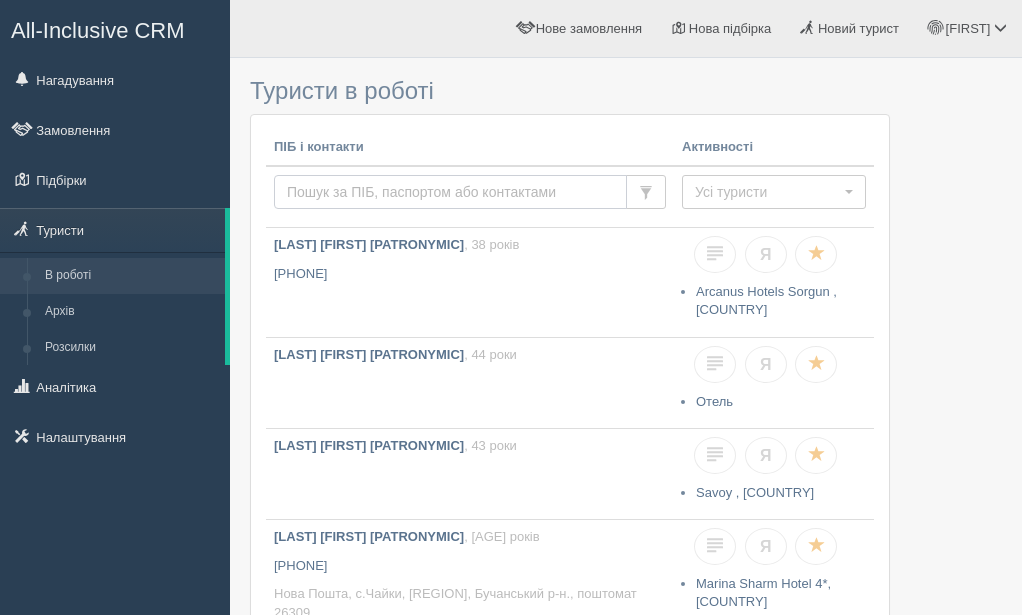click at bounding box center [450, 192] 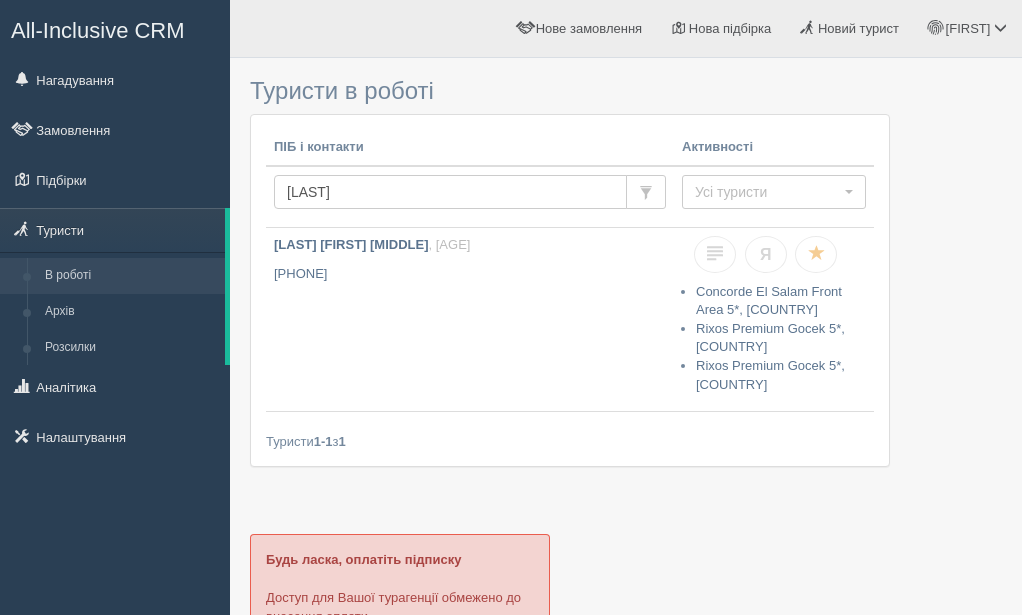 scroll, scrollTop: 0, scrollLeft: 0, axis: both 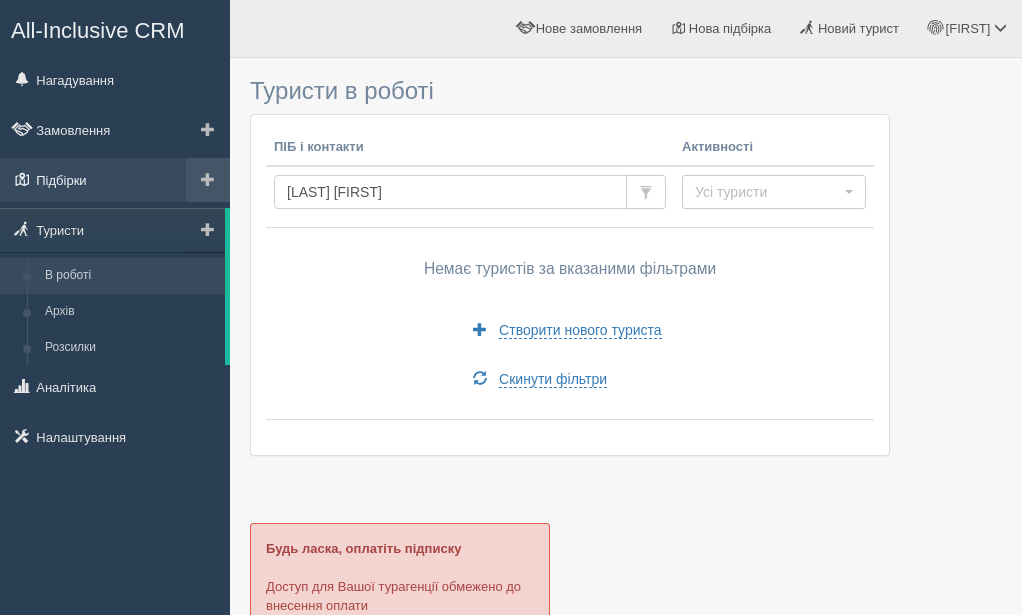 drag, startPoint x: 387, startPoint y: 188, endPoint x: 107, endPoint y: 190, distance: 280.00714 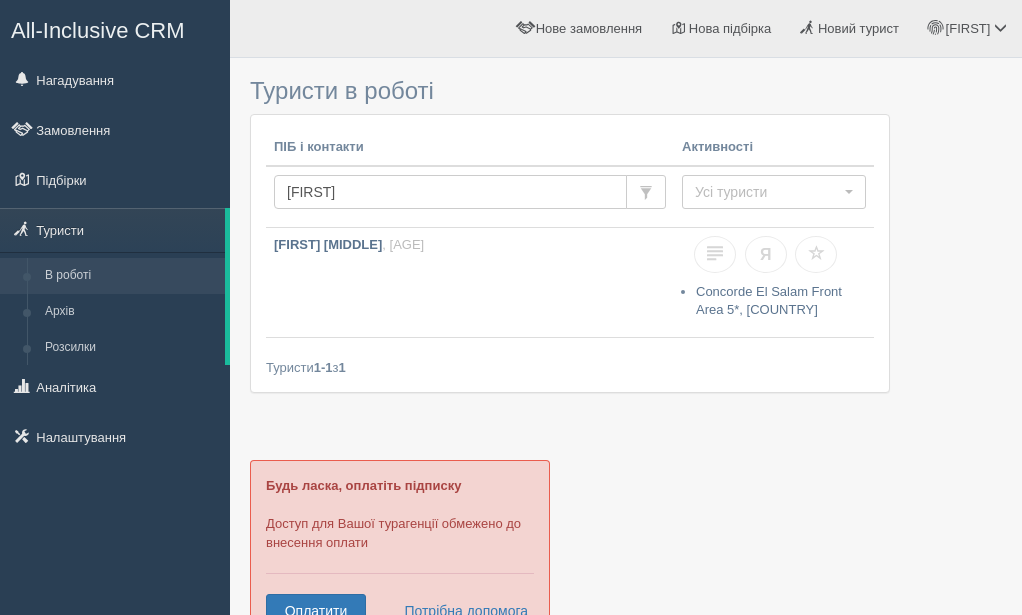 scroll, scrollTop: 0, scrollLeft: 0, axis: both 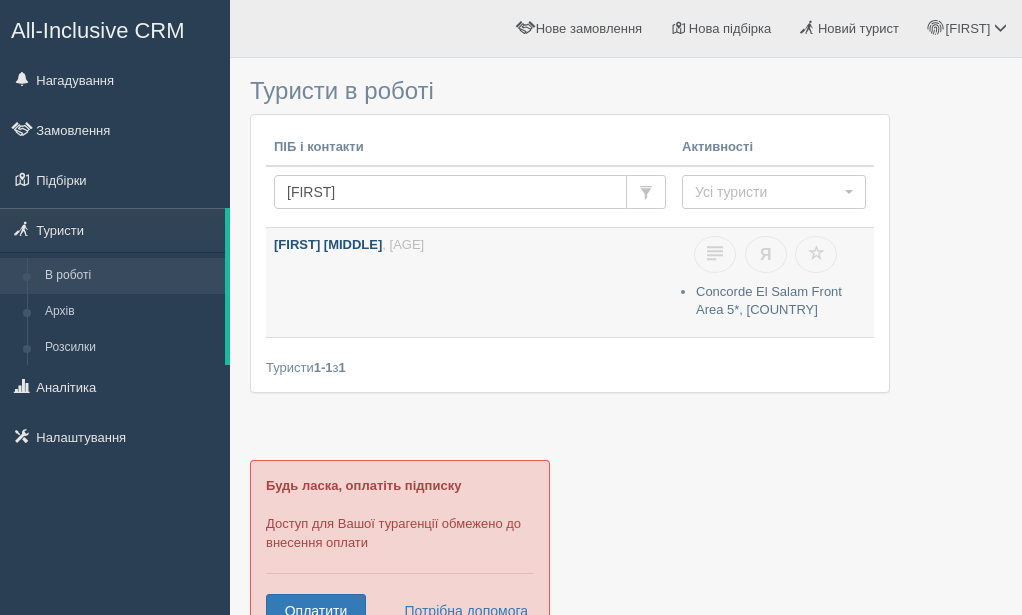 click on "[FIRST] [MIDDLE] ,
[AGE]" at bounding box center [470, 282] 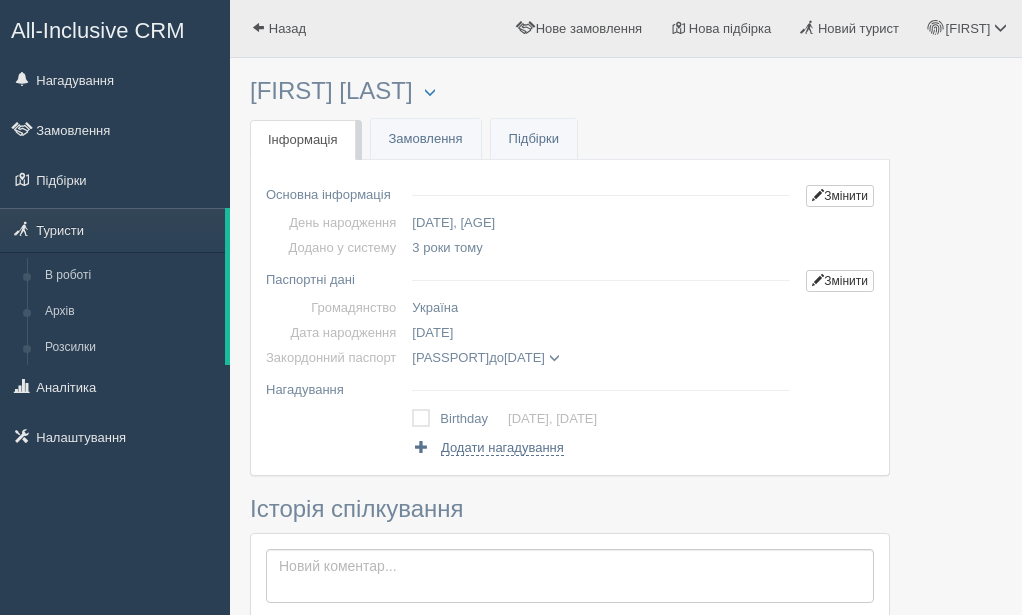 scroll, scrollTop: 0, scrollLeft: 0, axis: both 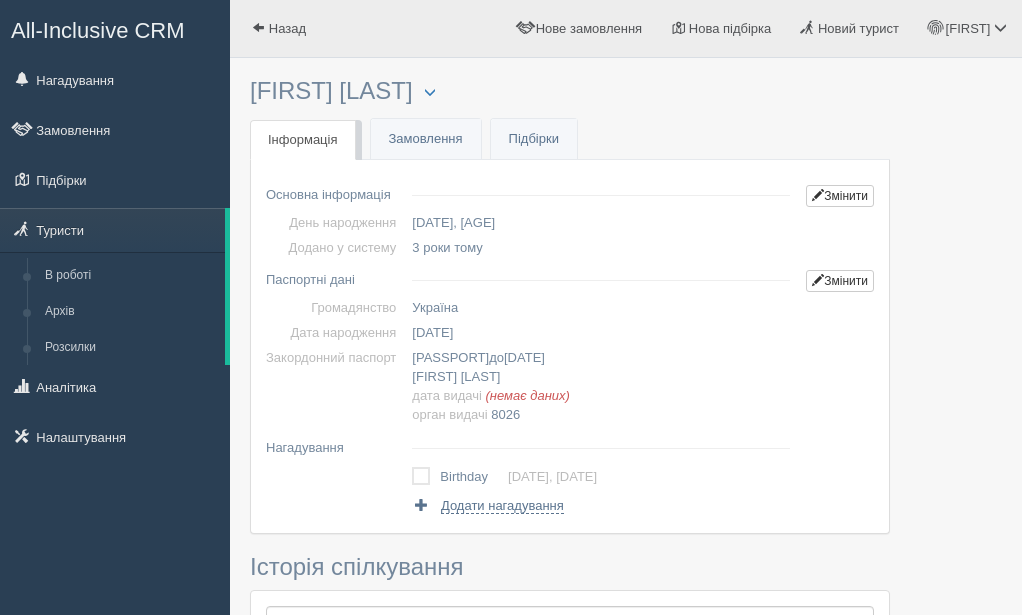 click on "All-Inclusive CRM" at bounding box center [98, 30] 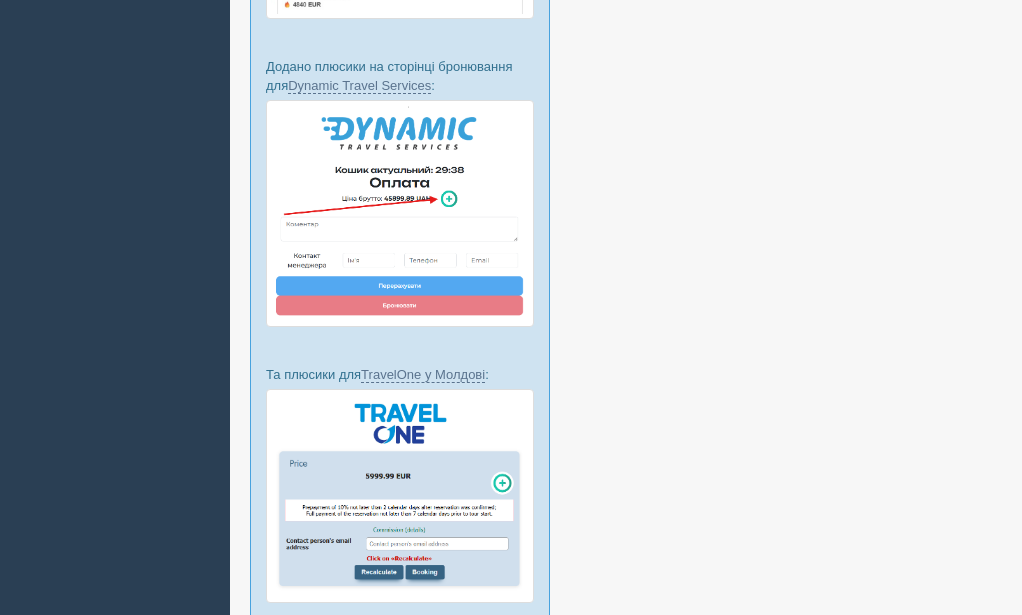 scroll, scrollTop: 1374, scrollLeft: 0, axis: vertical 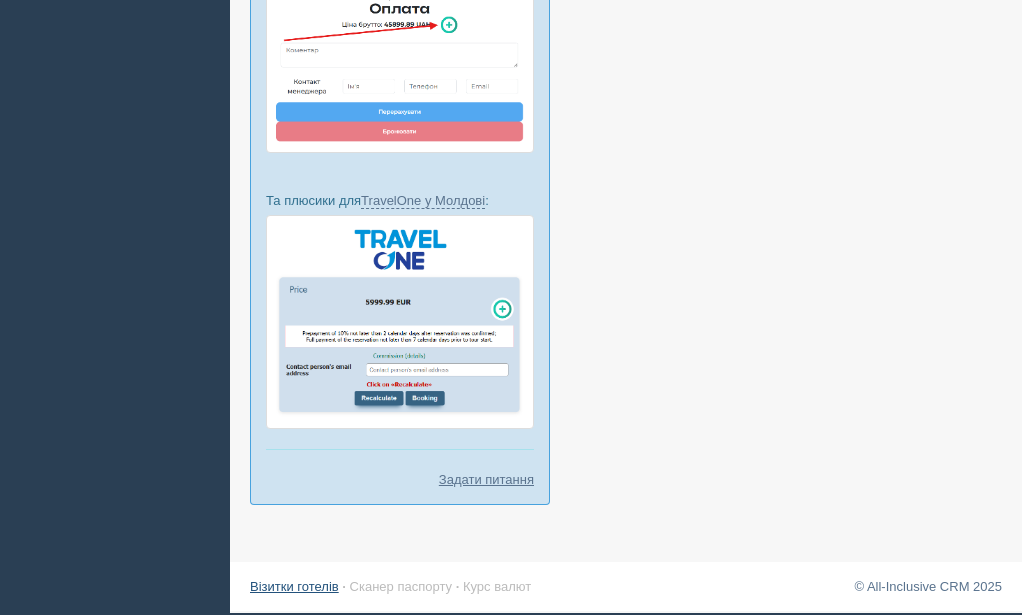 click on "Візитки готелів" at bounding box center [294, 586] 